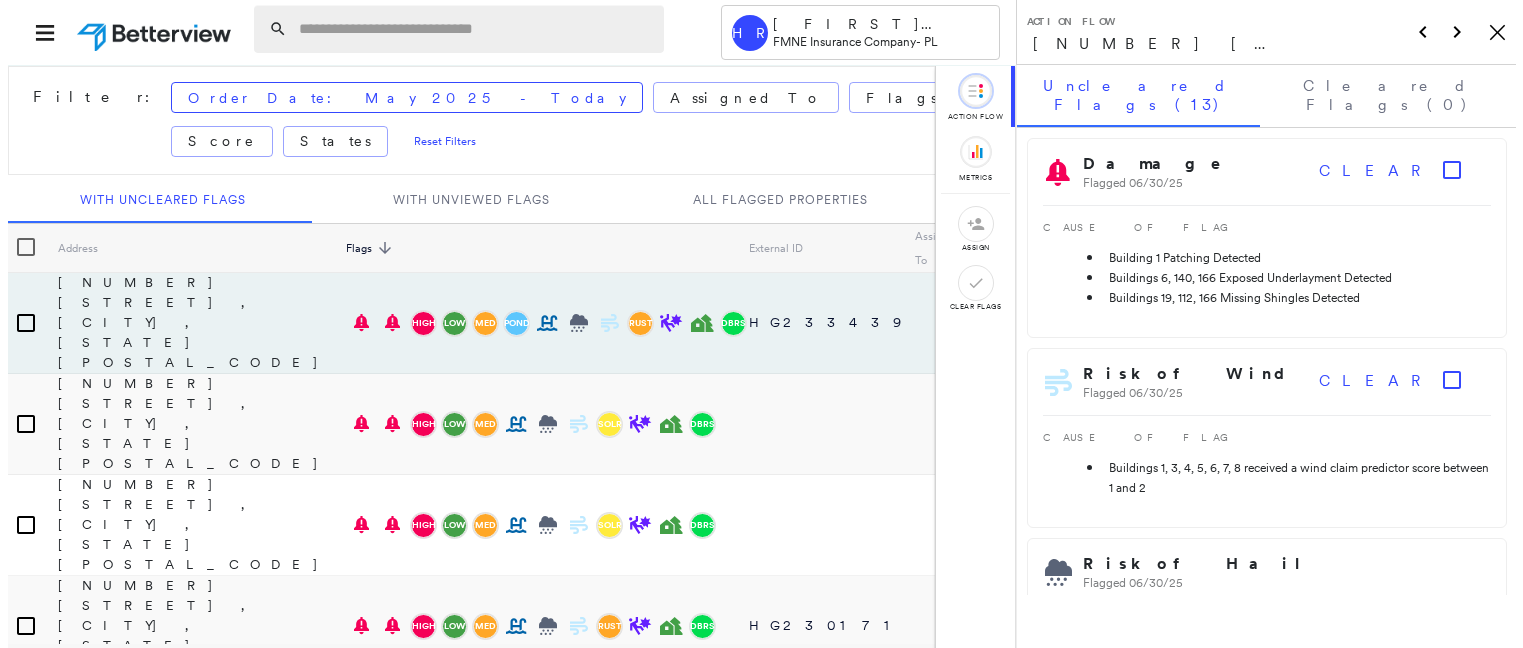 scroll, scrollTop: 0, scrollLeft: 0, axis: both 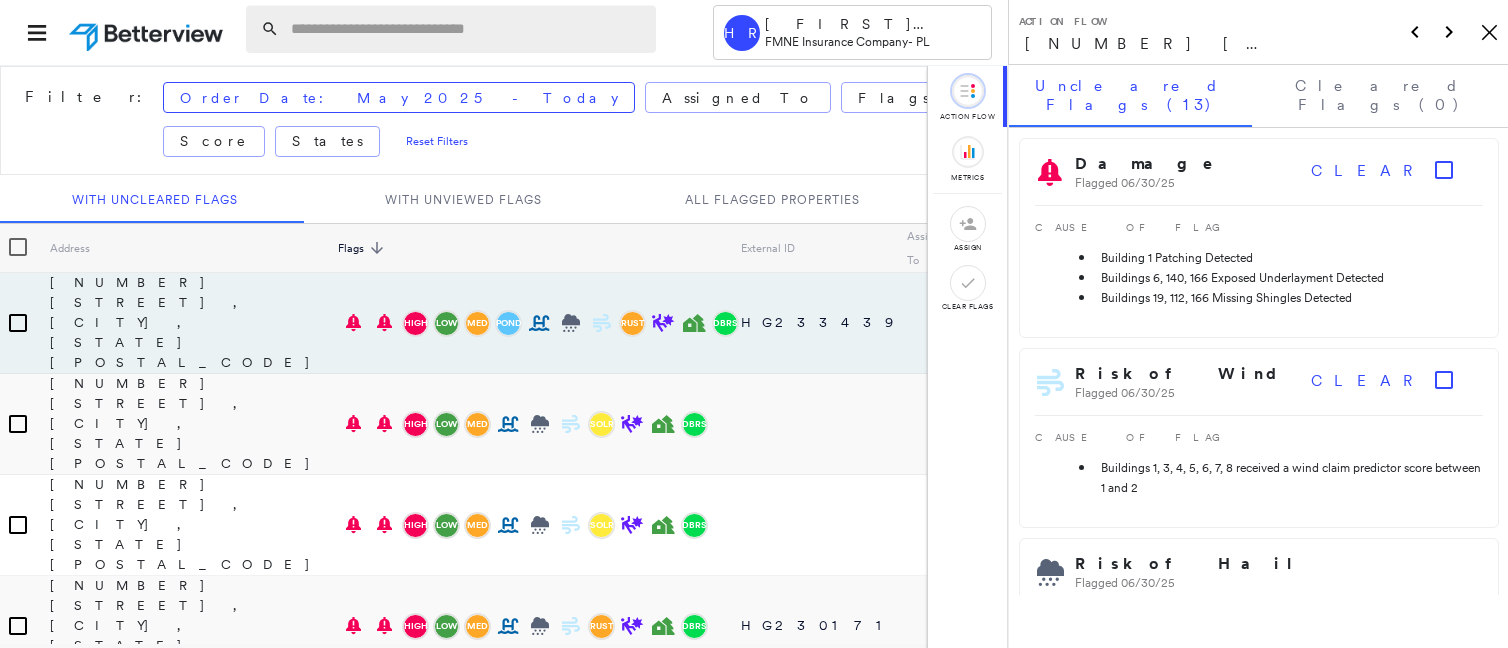 click at bounding box center (467, 29) 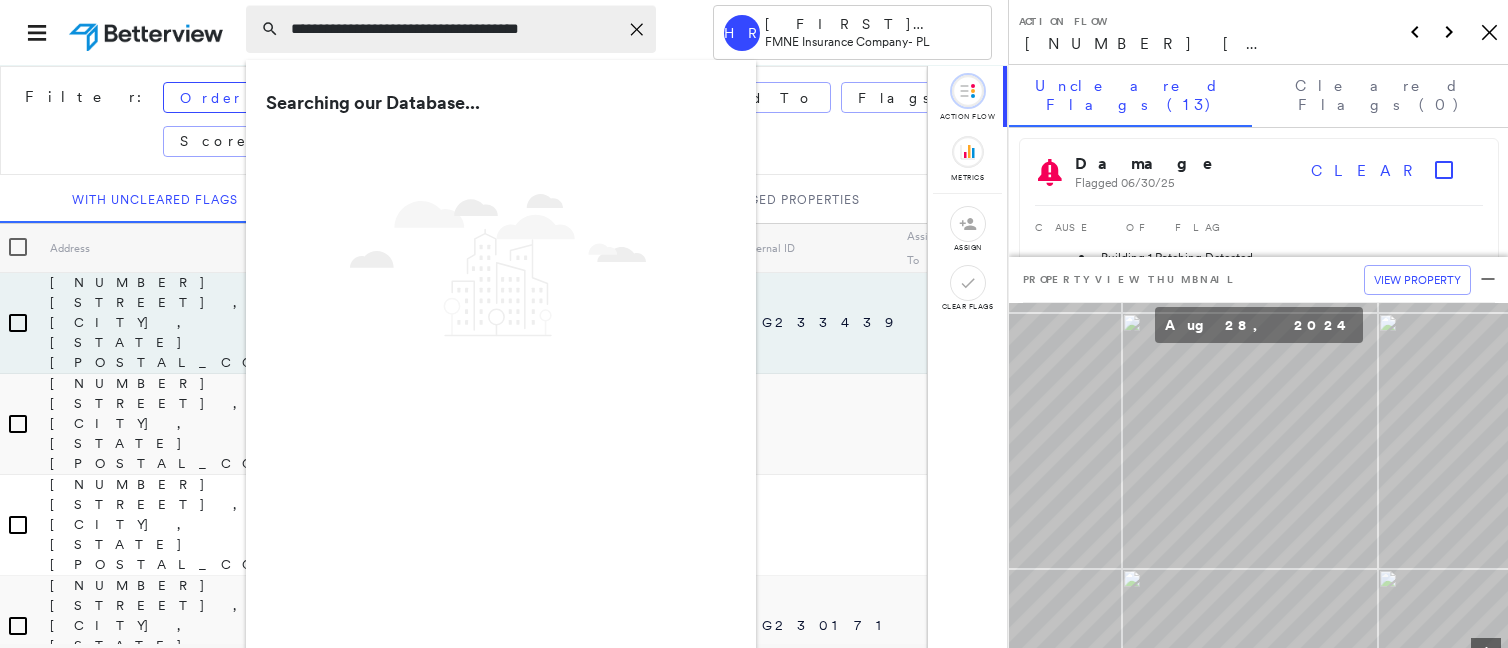 type on "**********" 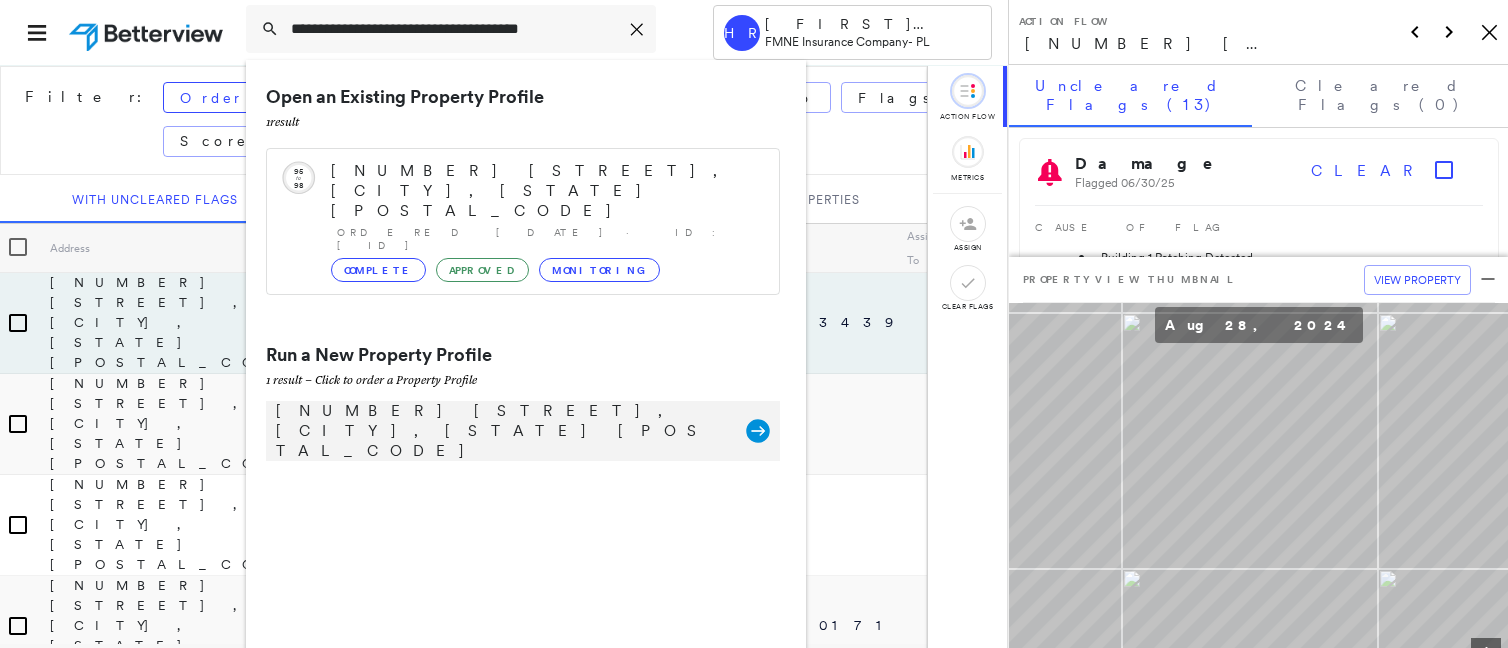 click on "[NUMBER] [STREET], [CITY], [STATE] [POSTAL_CODE]" at bounding box center (501, 431) 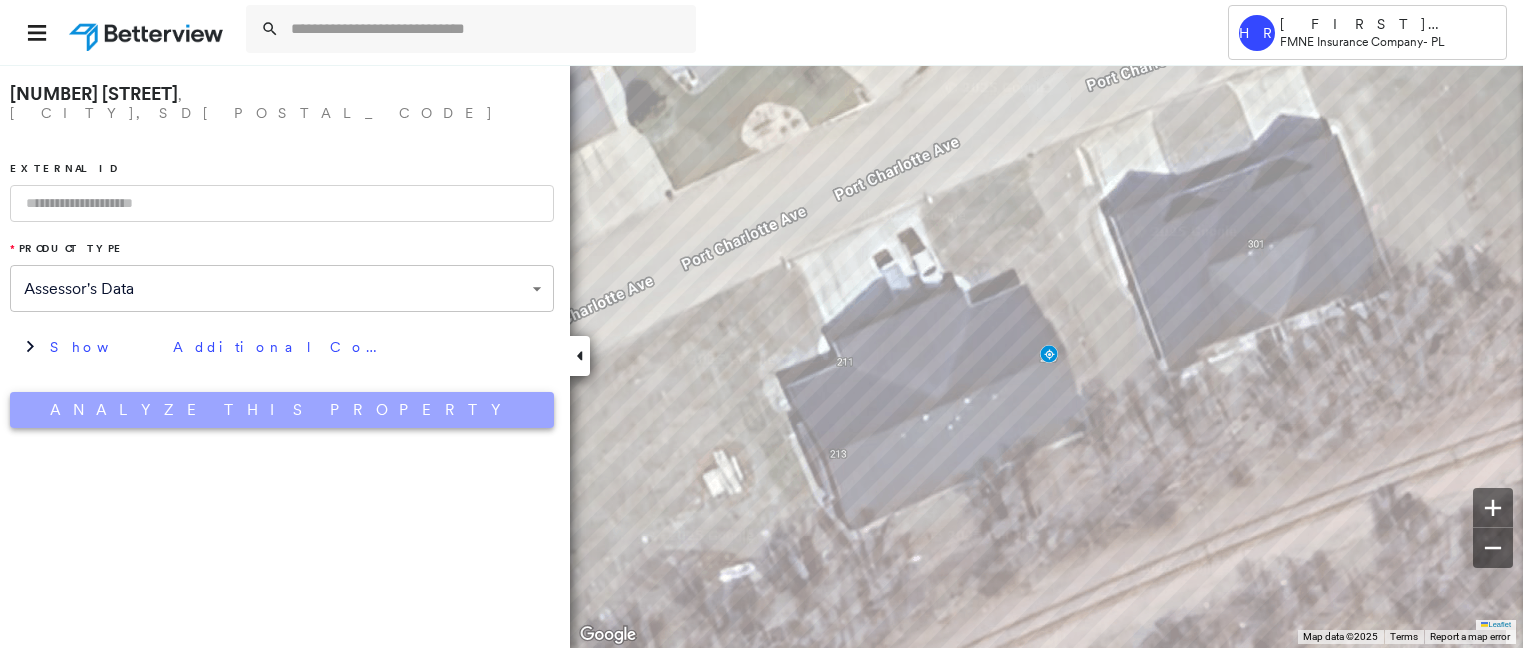 click on "Analyze This Property" at bounding box center [282, 410] 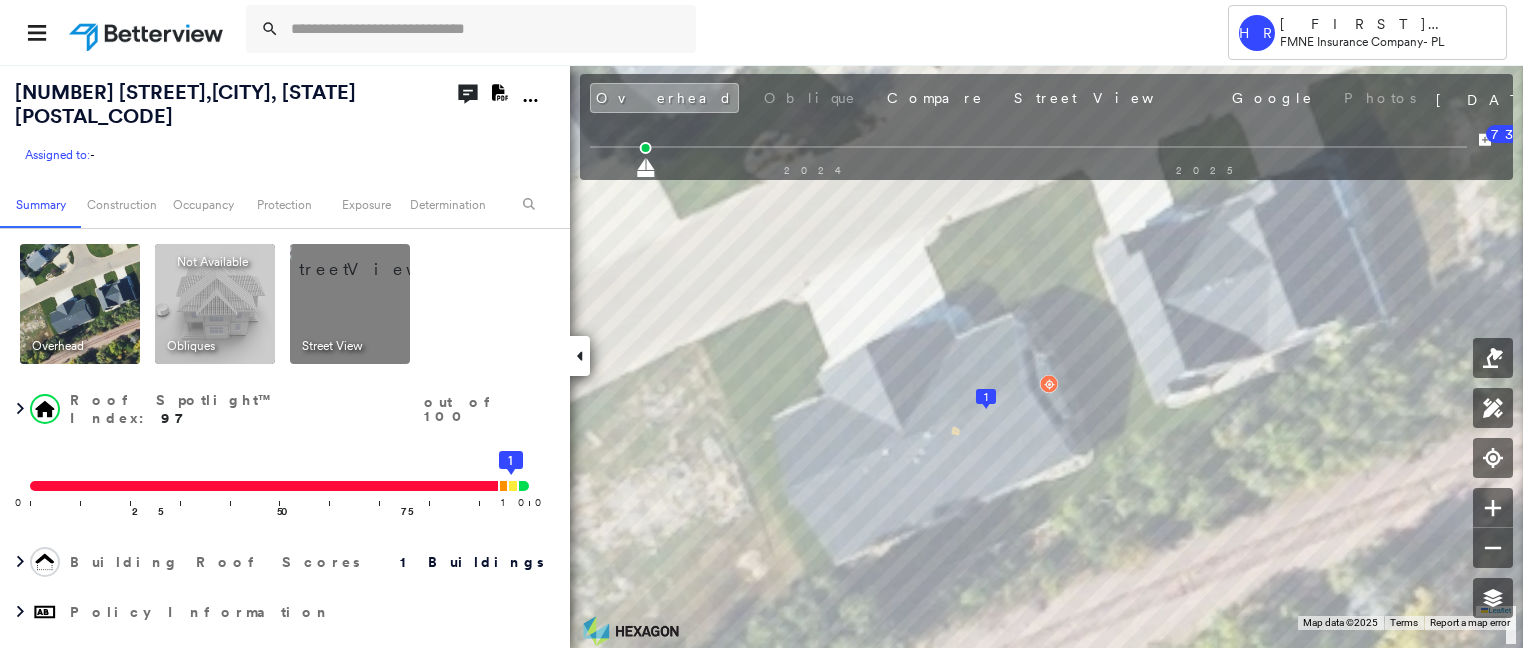 click at bounding box center (374, 259) 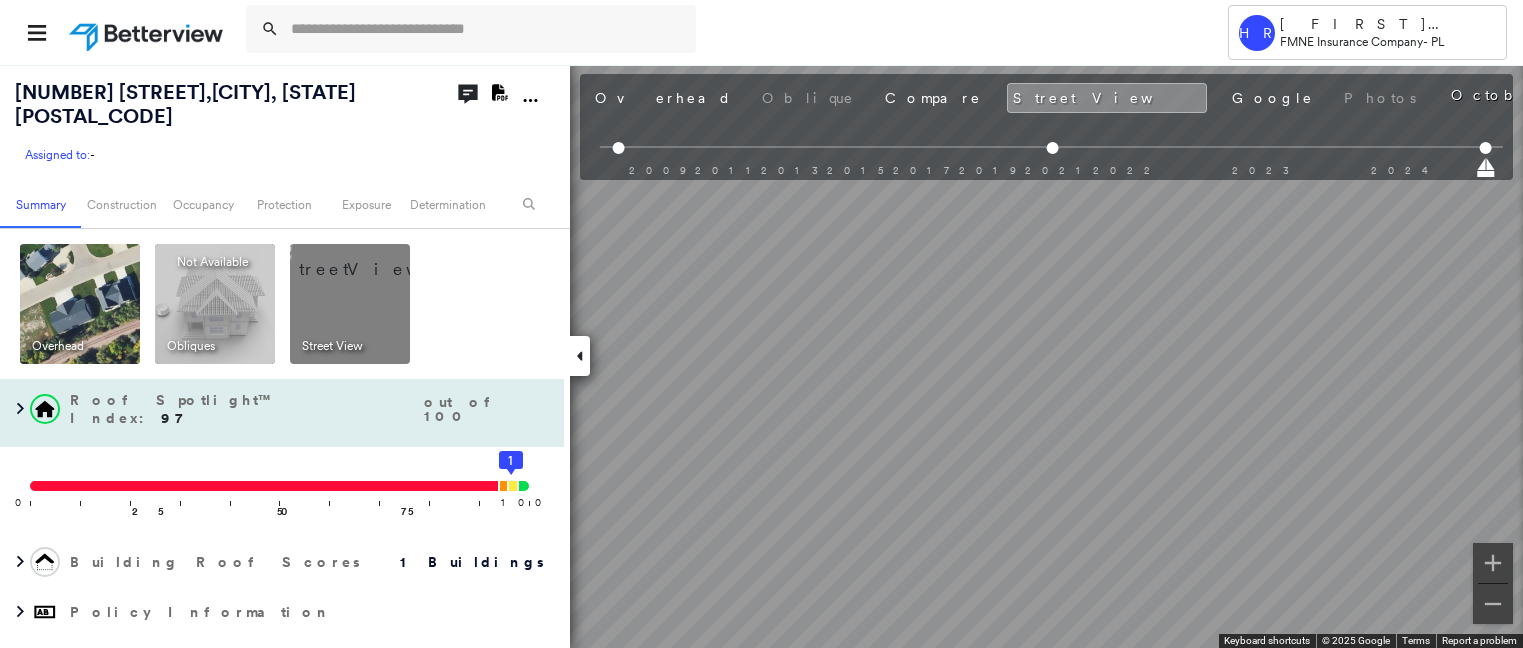 click on "[NUMBER] [STREET], [CITY], [STATE] [POSTAL_CODE] Assigned to:  - Assigned to:  - Assigned to:  - Open Comments Download PDF Report Summary Construction Occupancy Protection Exposure Determination Overhead Obliques Not Available ; Street View Roof Spotlight™ Index :  97 out of 100 0 100 25 50 75 1 Building Roof Scores 1 Buildings Policy Information Flags :  3 (0 cleared, 3 uncleared) Construction Roof Spotlights :  Vent, General Wear Property Features Roof Size & Shape :  1 building  - Gable | Asphalt Shingle Assessor and MLS Details BuildZoom - Building Permit Data and Analysis Occupancy Ownership Place Detail Protection Exposure Fire Path FEMA Risk Index Wind Claim Predictor: Most Risky 1   out of  5 Hail Claim Predictor: More Risky 2   out of  5 Wildfire Regional Hazard: 3   out of  5 Determination Flags :  3 (0 cleared, 3 uncleared) Uncleared Flags (3) Cleared Flags  (0) Risk of Wind Flagged 08/05/25 Clear Risk of Hail Flagged 08/05/25 Clear LOW Low Priority Flagged 08/05/25 Clear Action Taken New Entry" at bounding box center [761, 356] 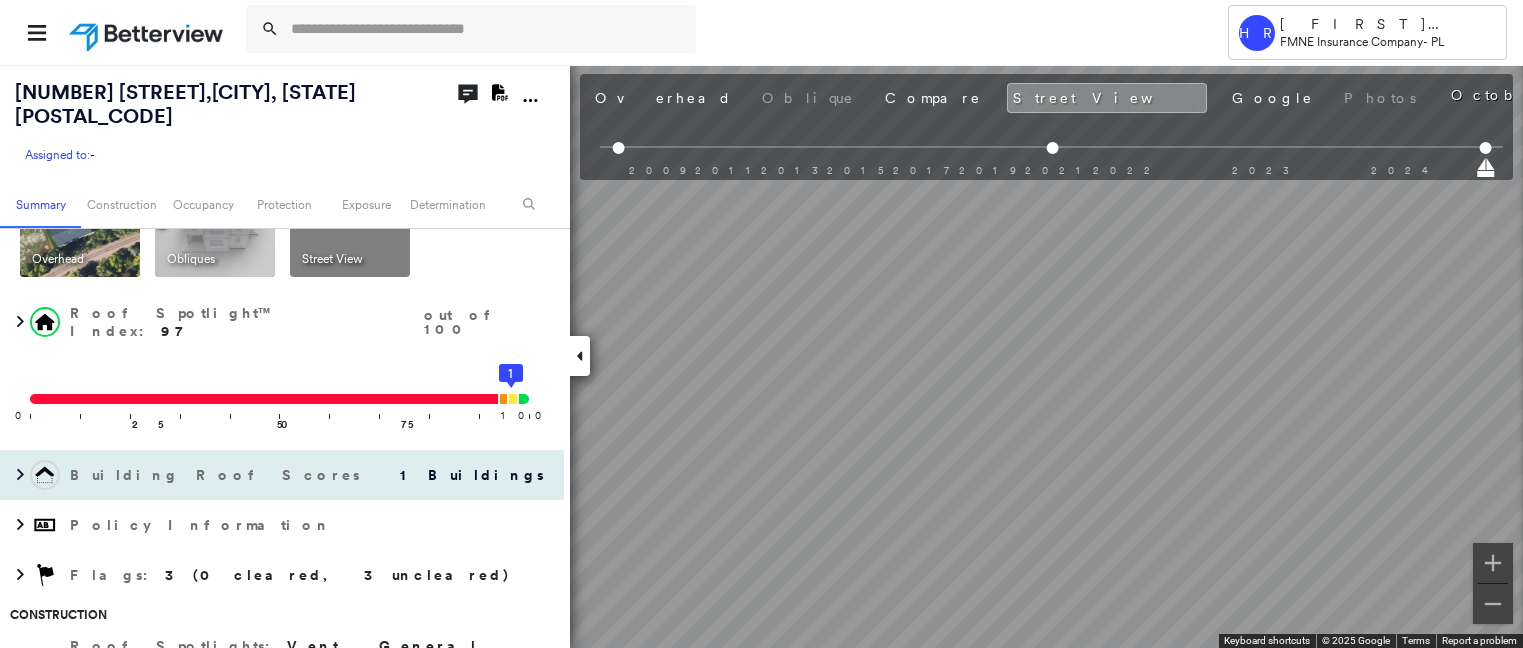 scroll, scrollTop: 200, scrollLeft: 0, axis: vertical 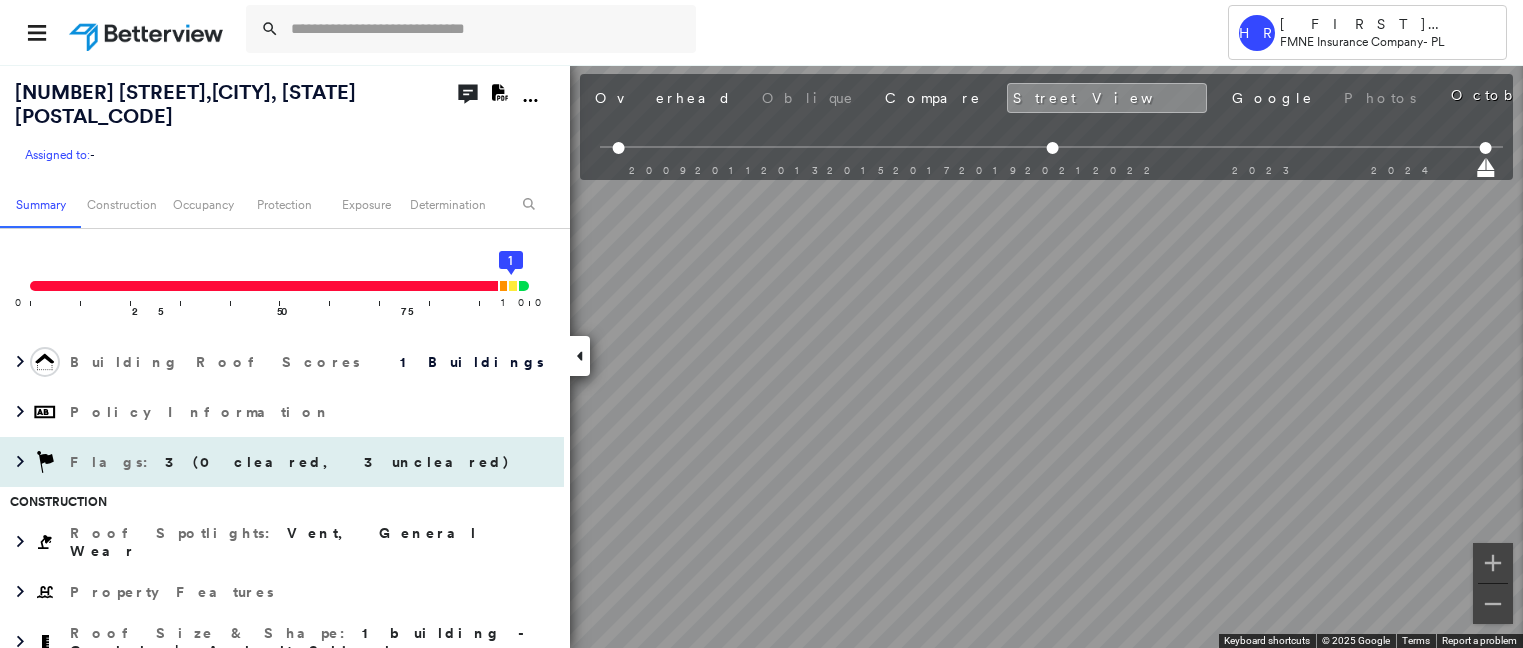 click on "3 (0 cleared, 3 uncleared)" at bounding box center [338, 462] 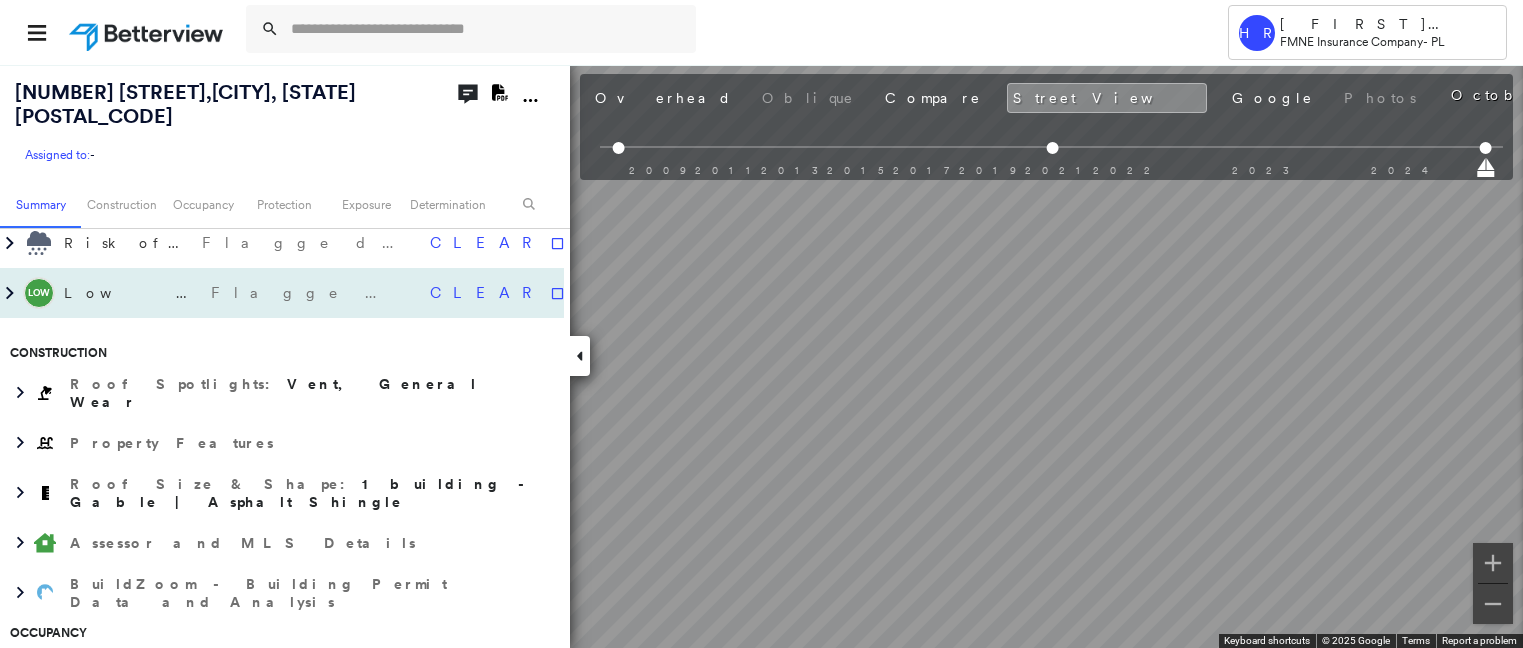 scroll, scrollTop: 600, scrollLeft: 0, axis: vertical 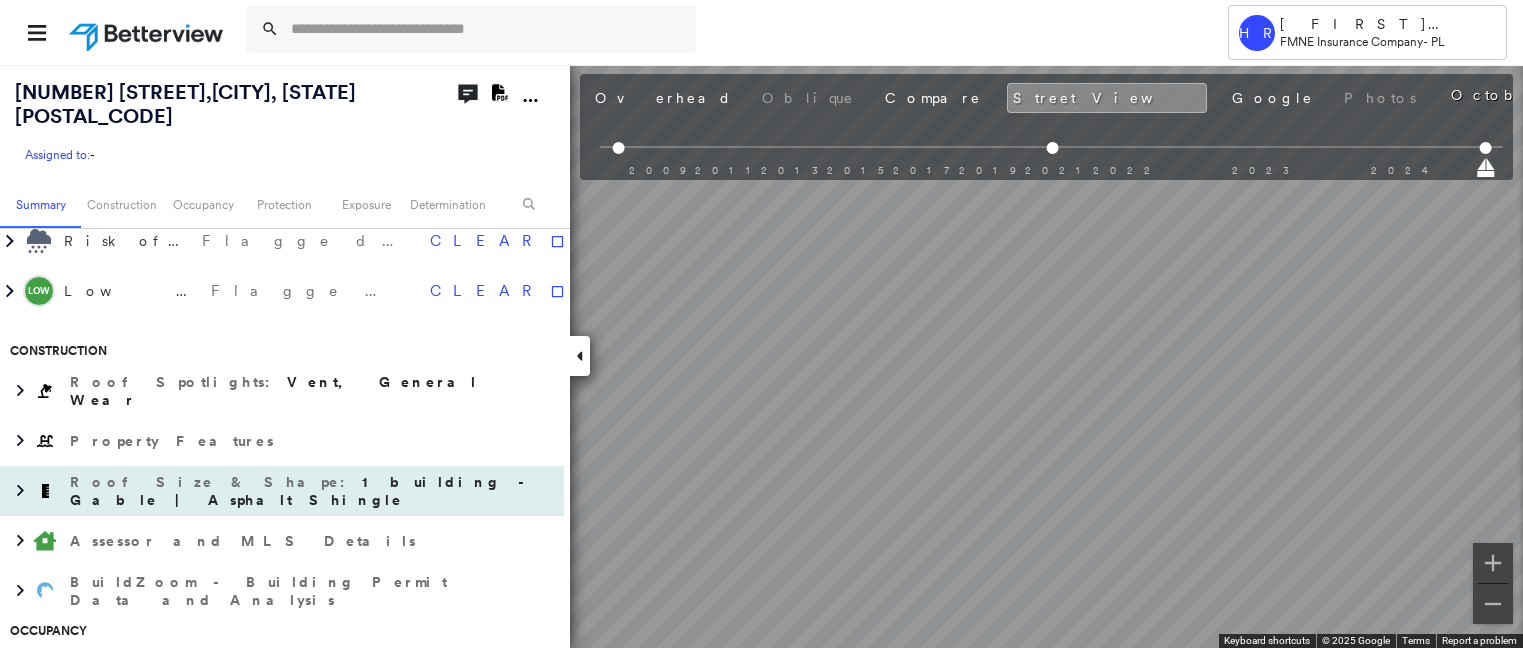 click on "Roof Size & Shape :  1 building  - Gable | Asphalt Shingle" at bounding box center (312, 491) 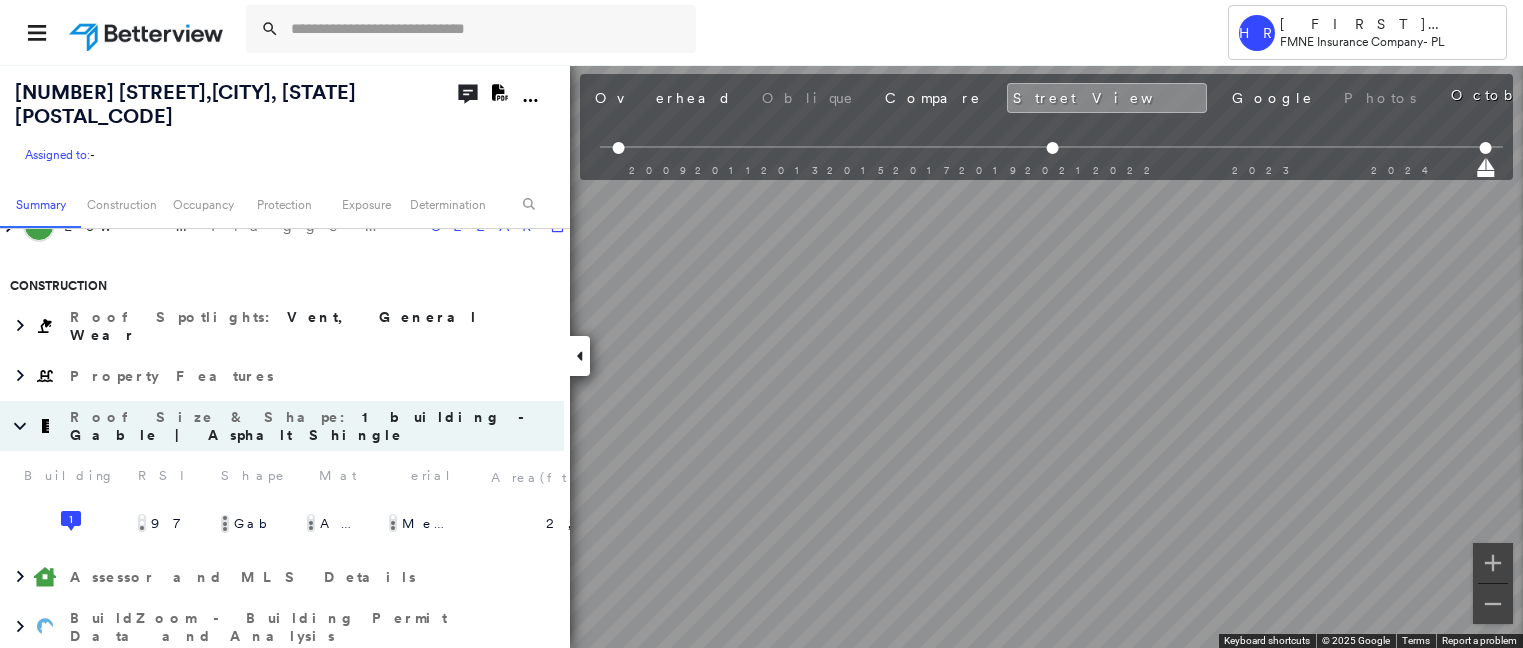 scroll, scrollTop: 700, scrollLeft: 0, axis: vertical 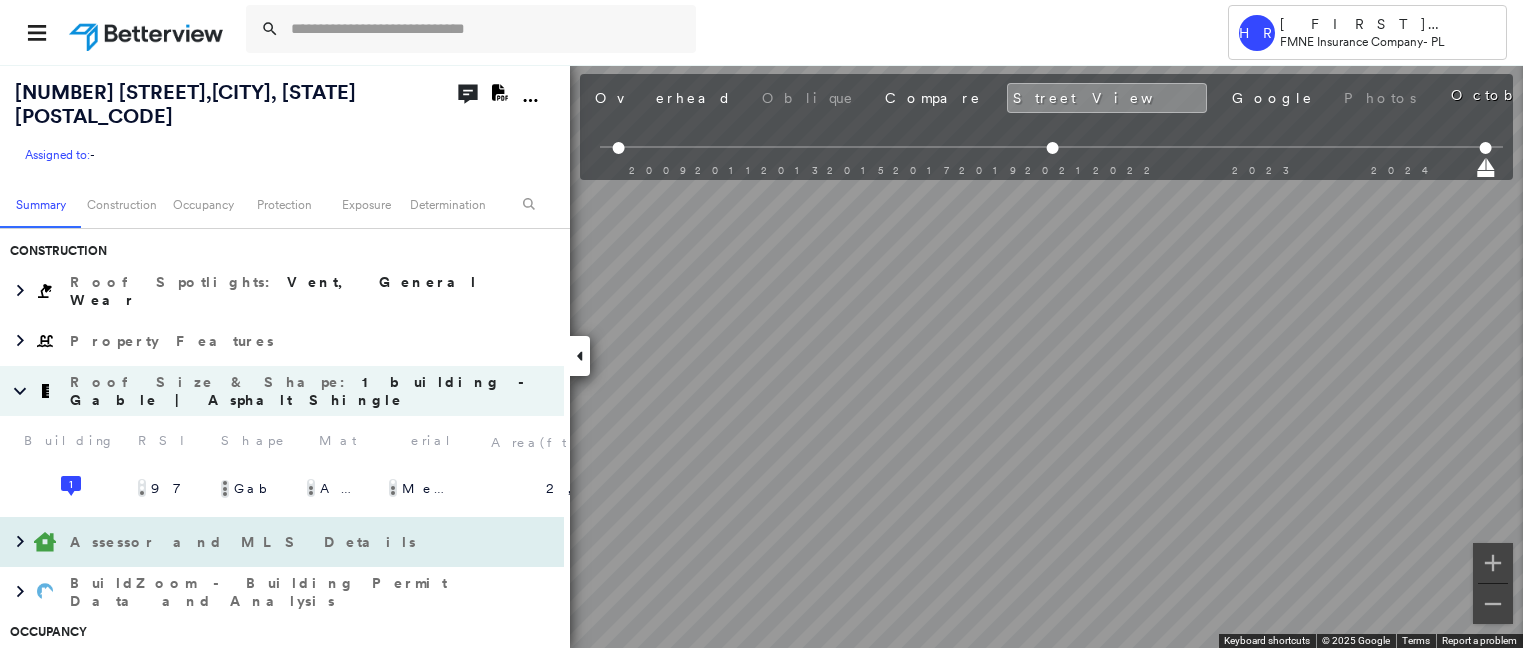 click on "Assessor and MLS Details" at bounding box center (245, 542) 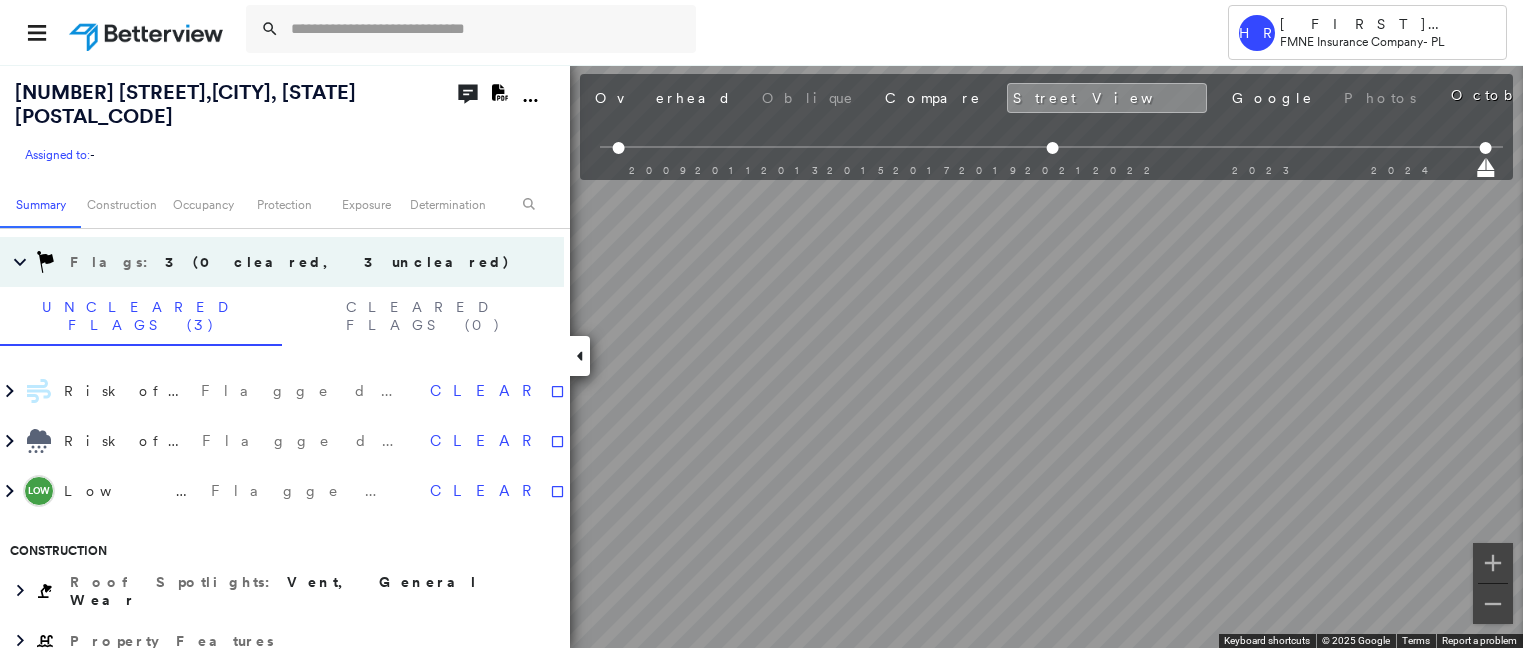 scroll, scrollTop: 0, scrollLeft: 0, axis: both 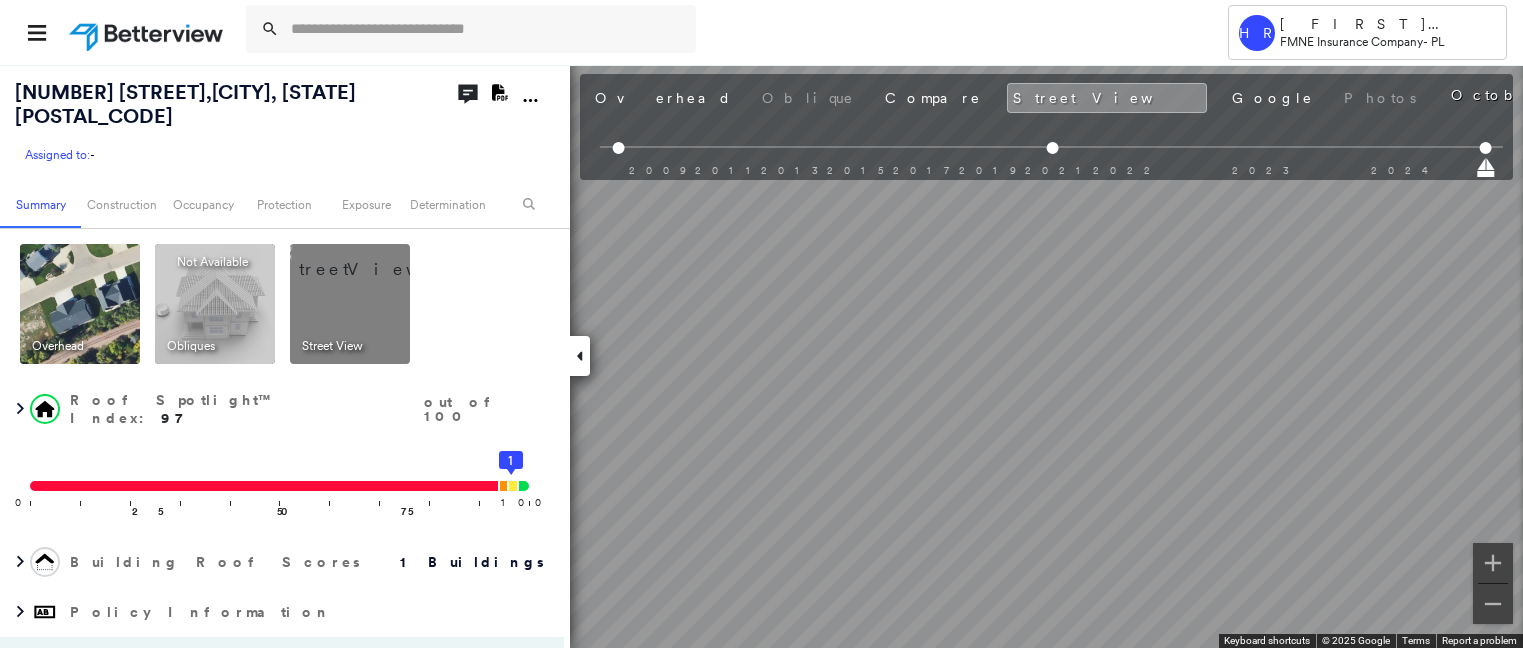 click 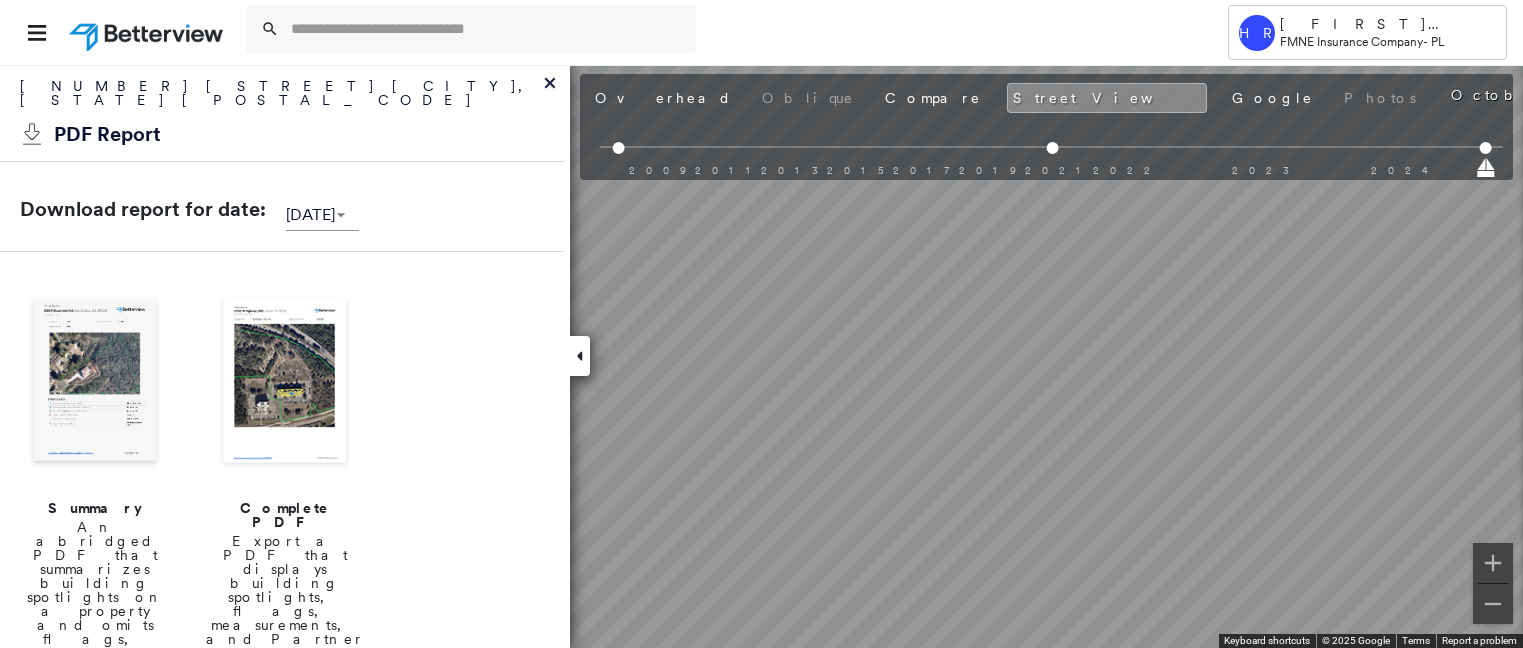 click at bounding box center [95, 382] 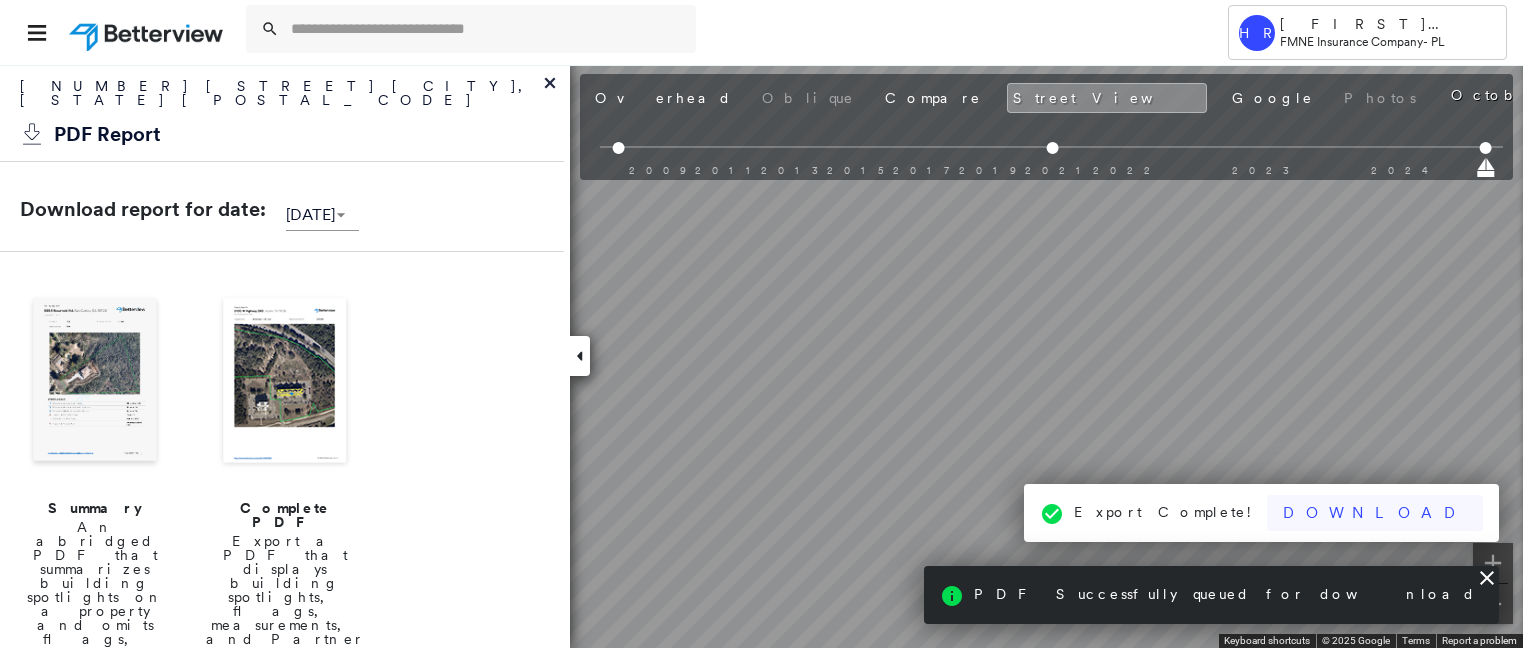 click on "Download" at bounding box center (1375, 513) 